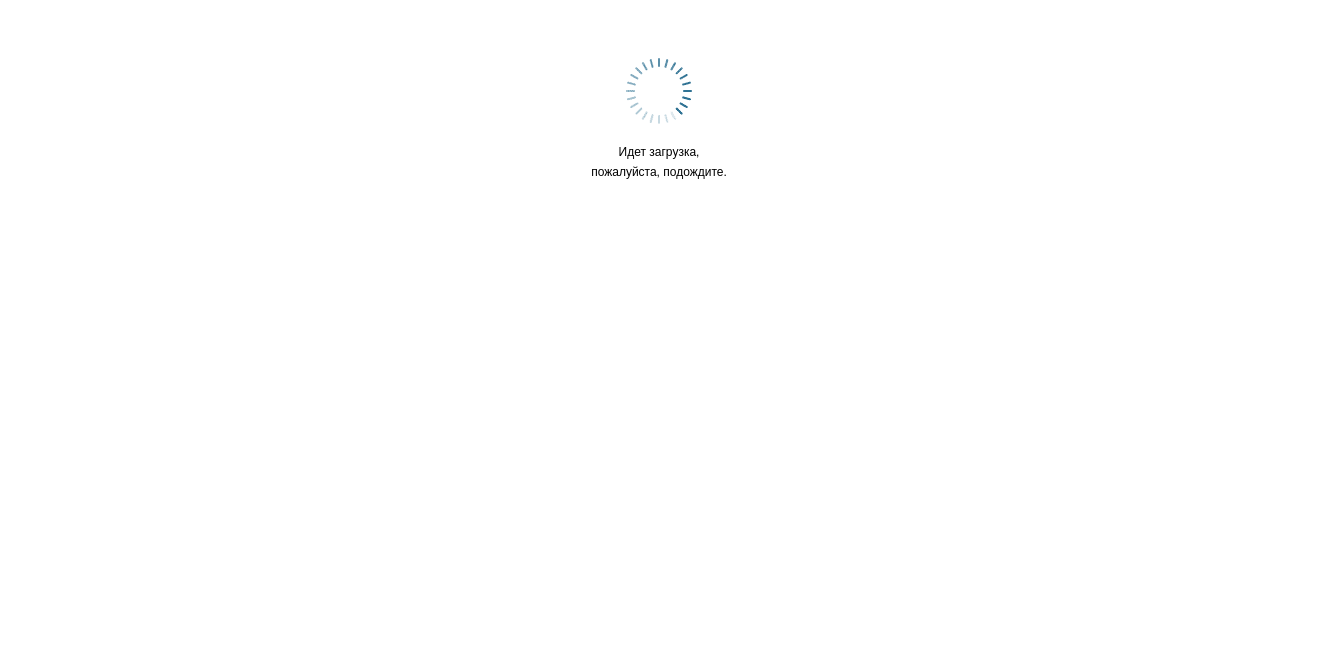 scroll, scrollTop: 0, scrollLeft: 0, axis: both 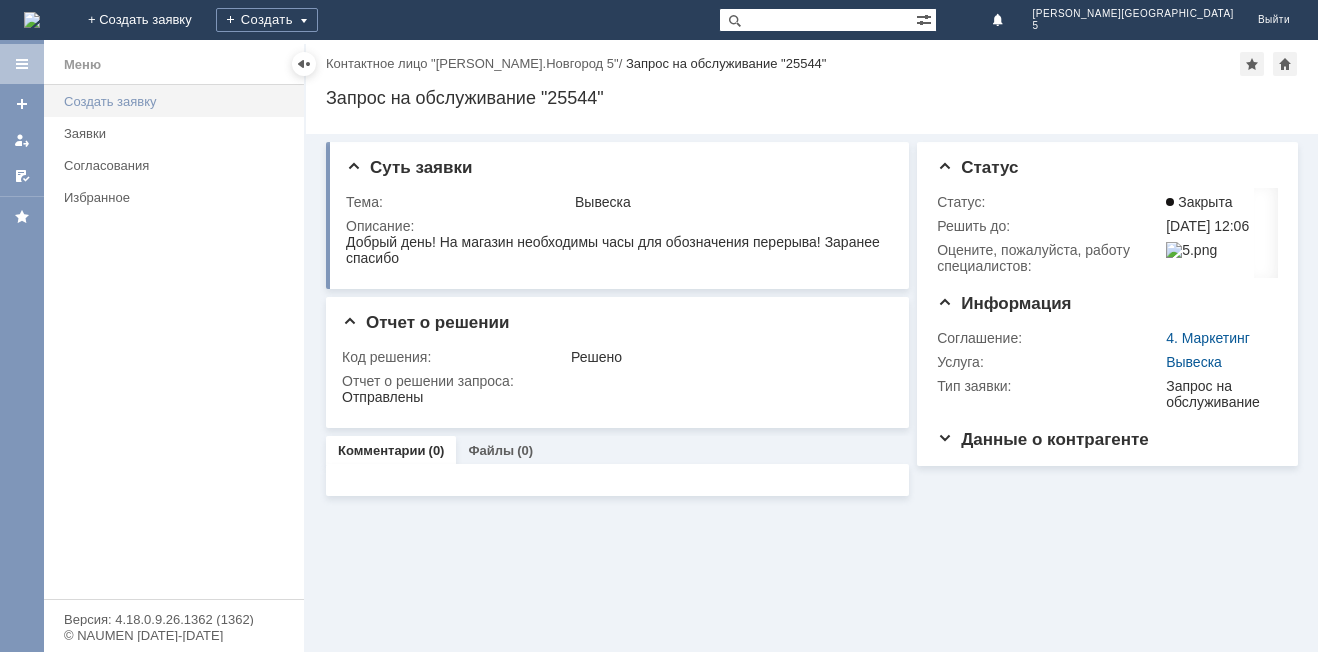 click on "Создать заявку" at bounding box center (178, 101) 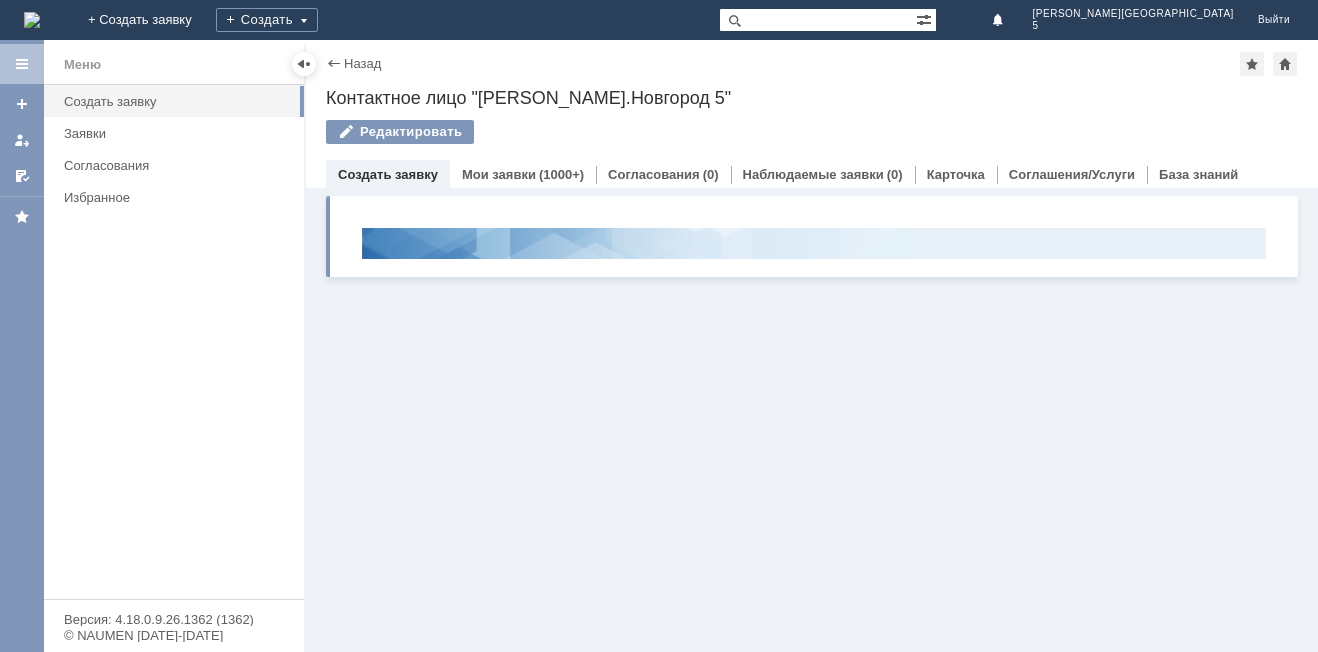 scroll, scrollTop: 0, scrollLeft: 0, axis: both 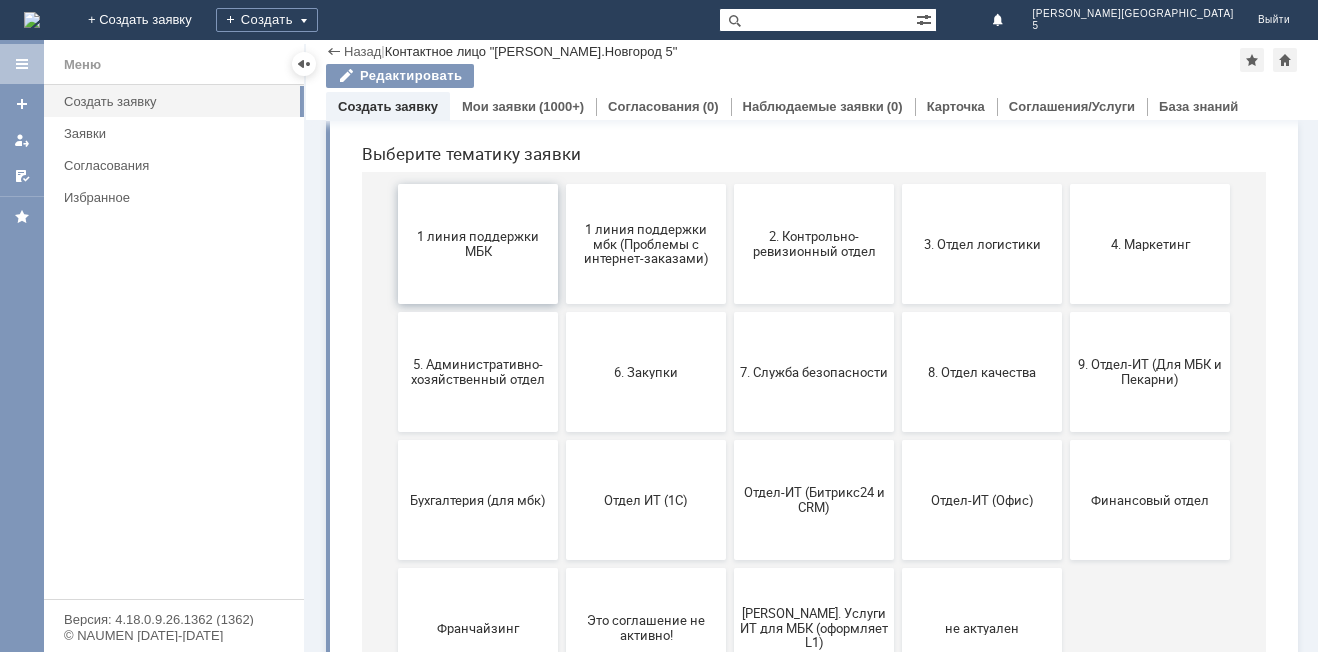 click on "1 линия поддержки МБК" at bounding box center [478, 244] 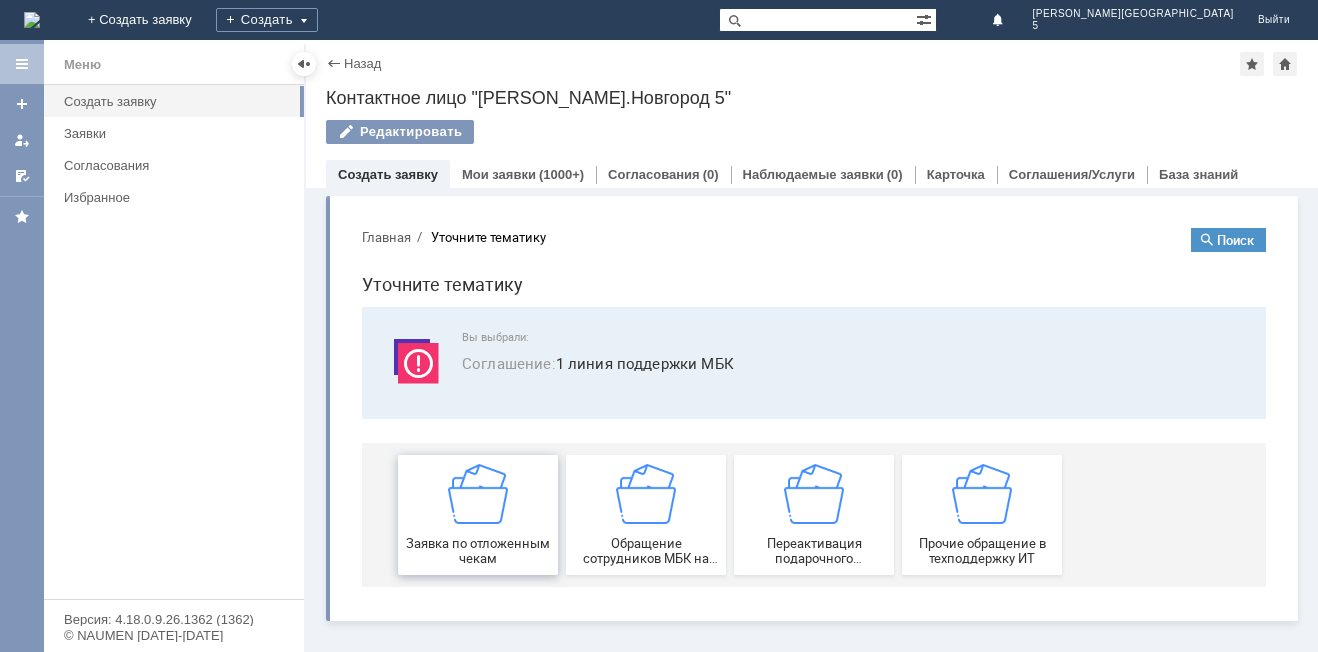 click at bounding box center [478, 494] 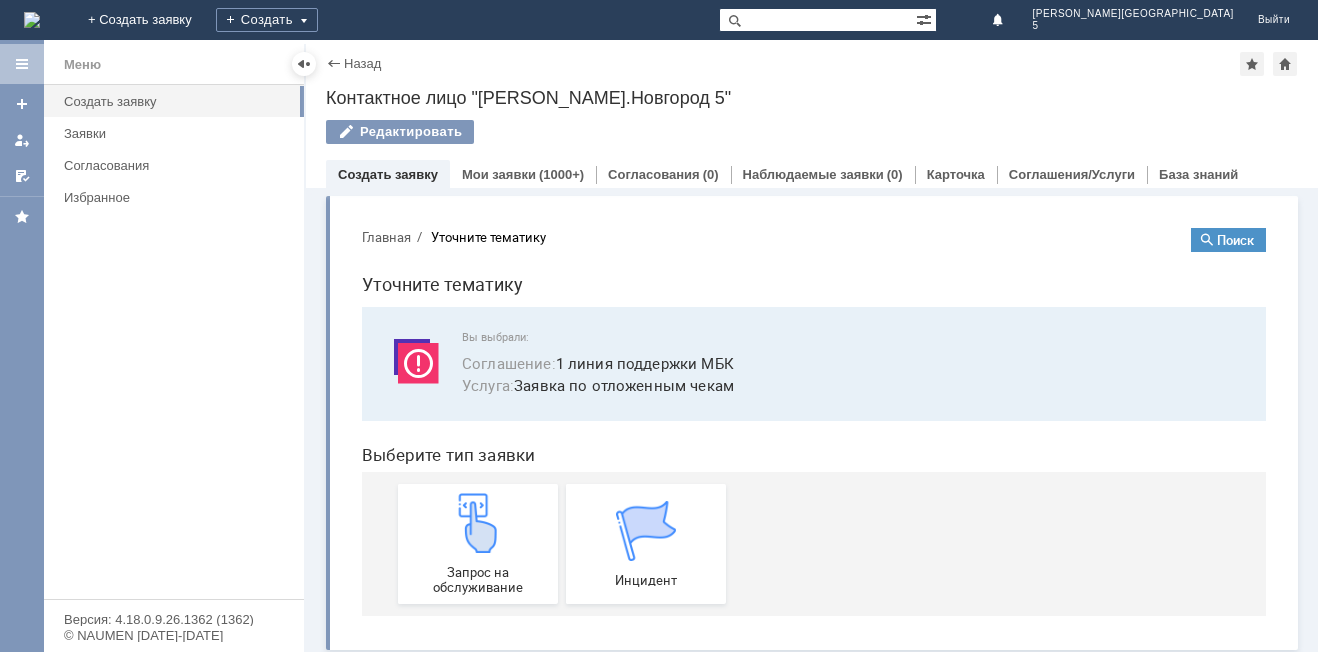 click at bounding box center (478, 523) 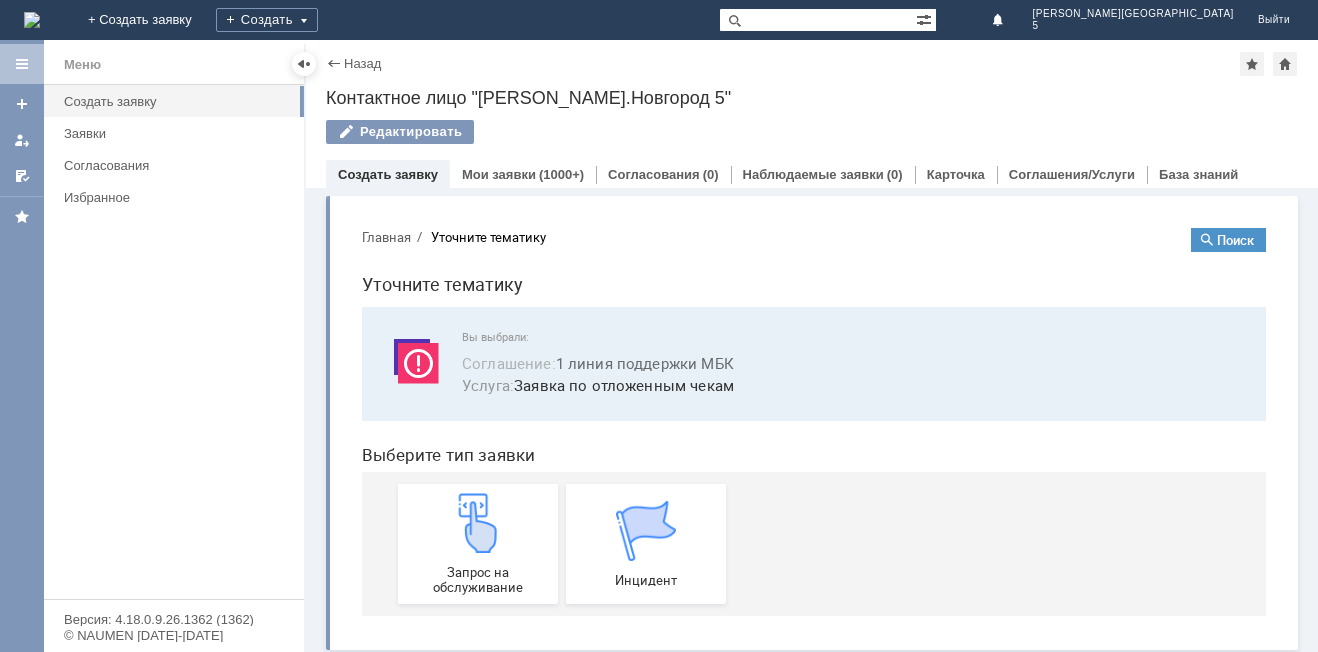 click on "Соглашение :  1 линия поддержки МБК" at bounding box center [598, 363] 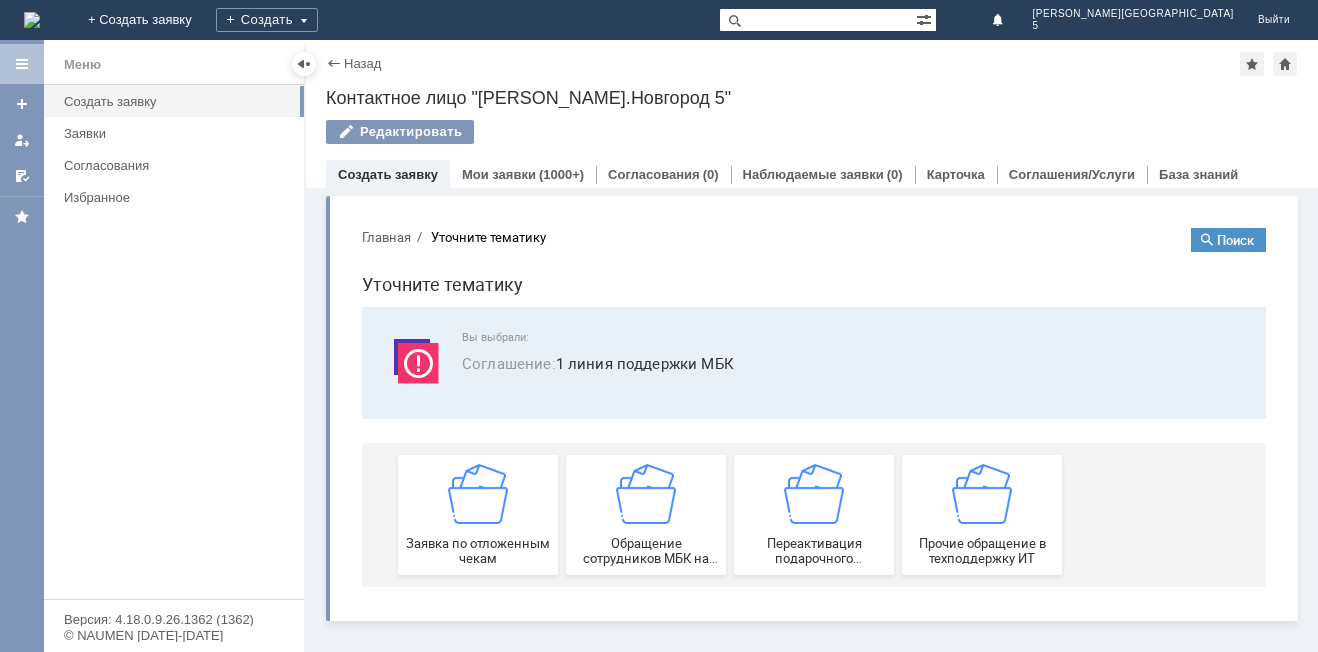 click at bounding box center [416, 361] 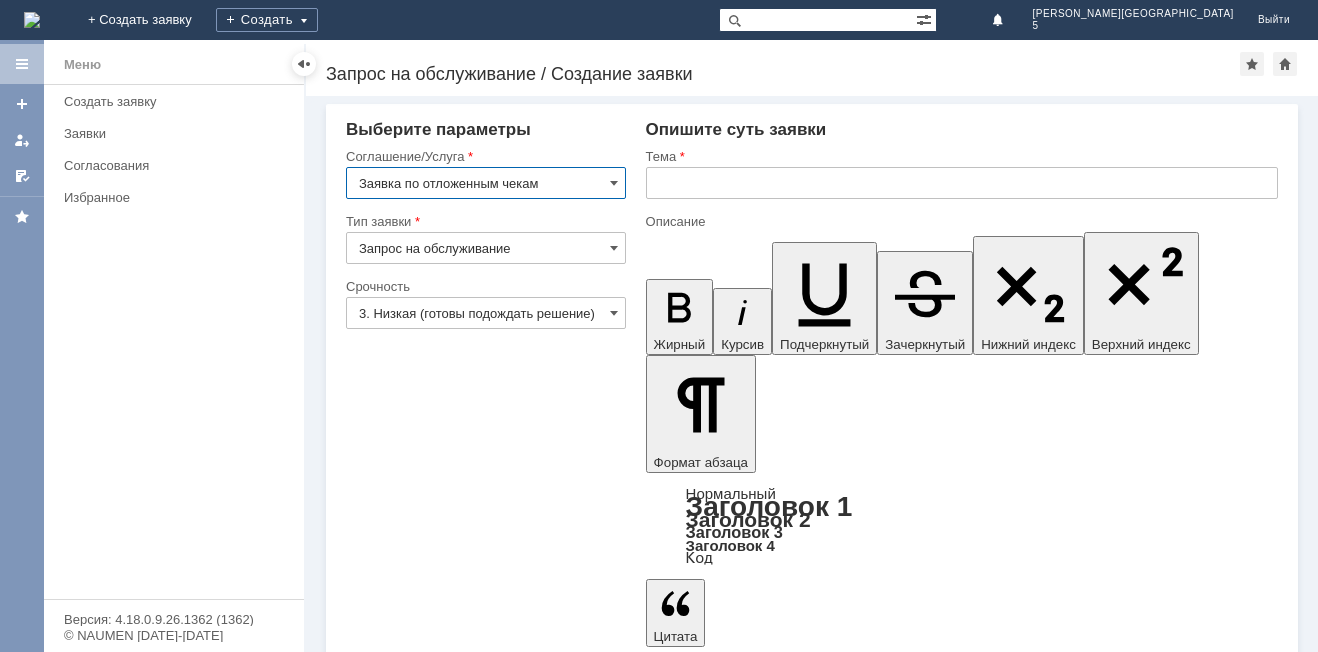 scroll, scrollTop: 0, scrollLeft: 0, axis: both 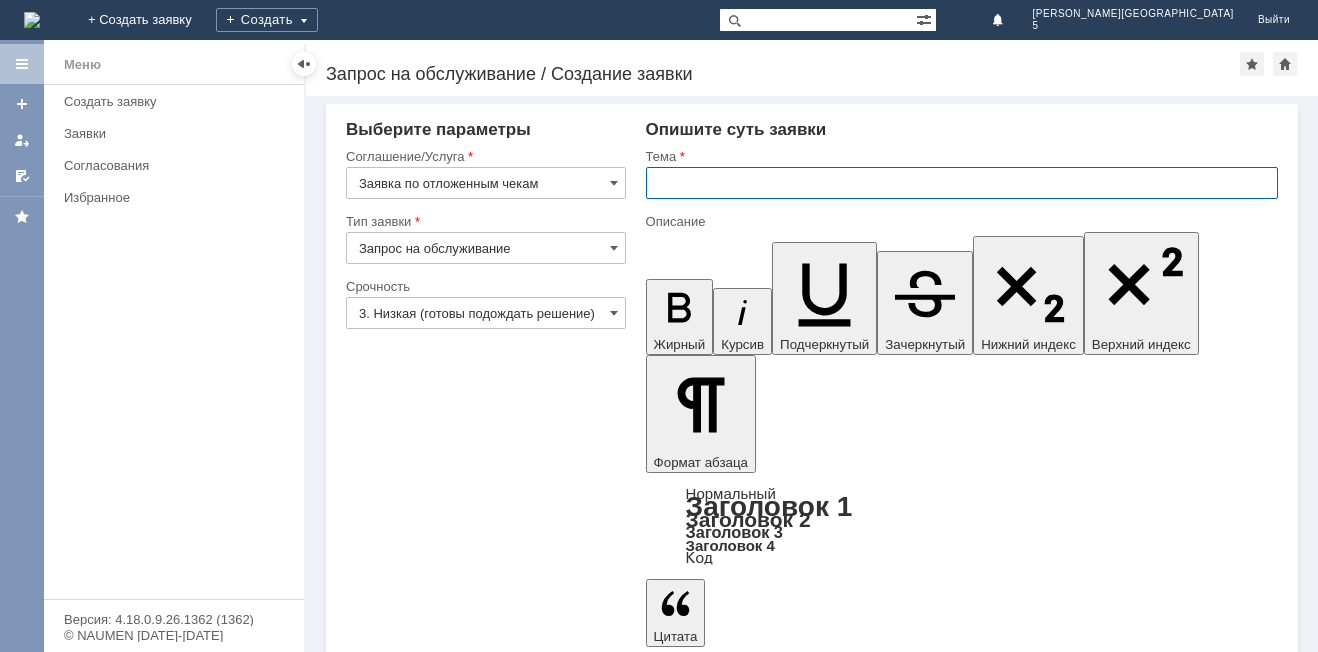 click at bounding box center (962, 183) 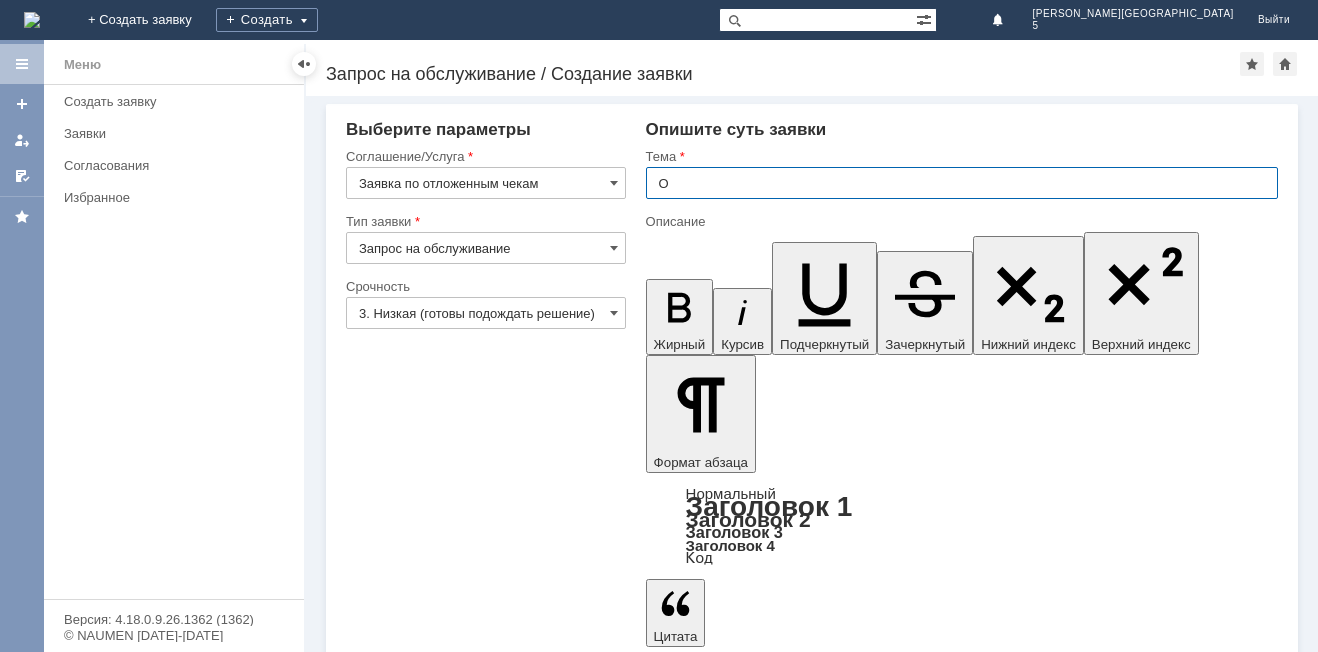 click on "О" at bounding box center (962, 183) 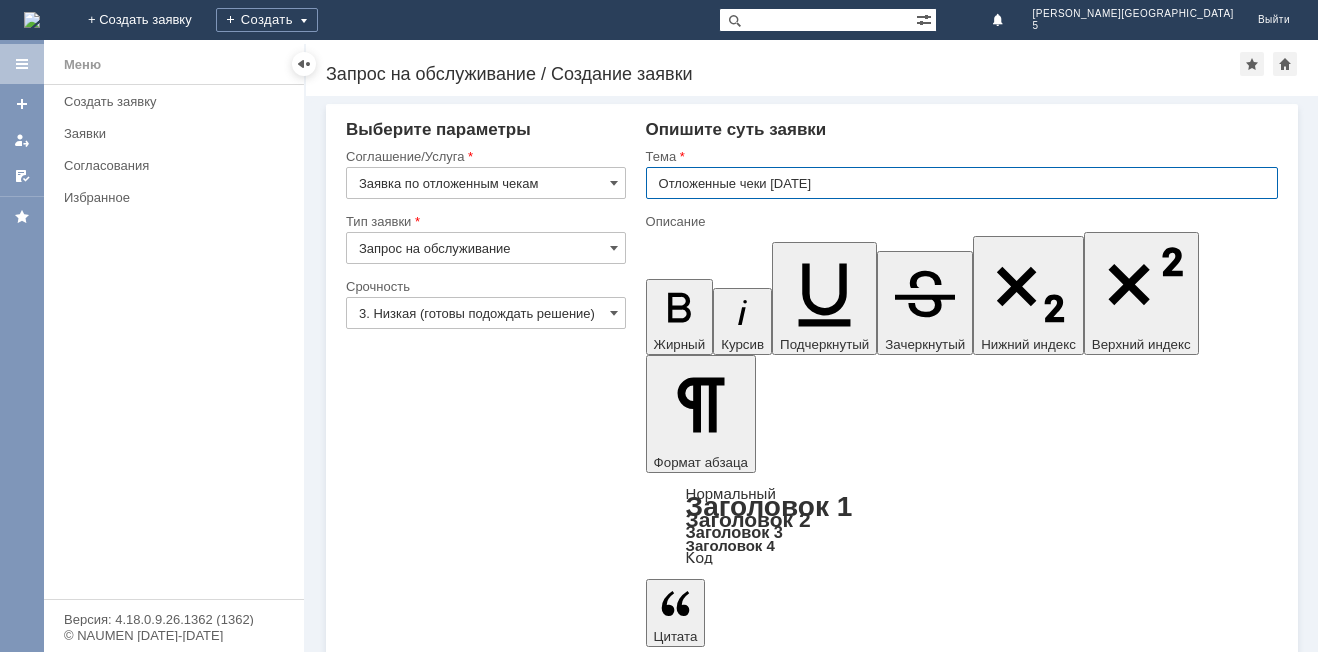 type on "Отложенные чеки [DATE]" 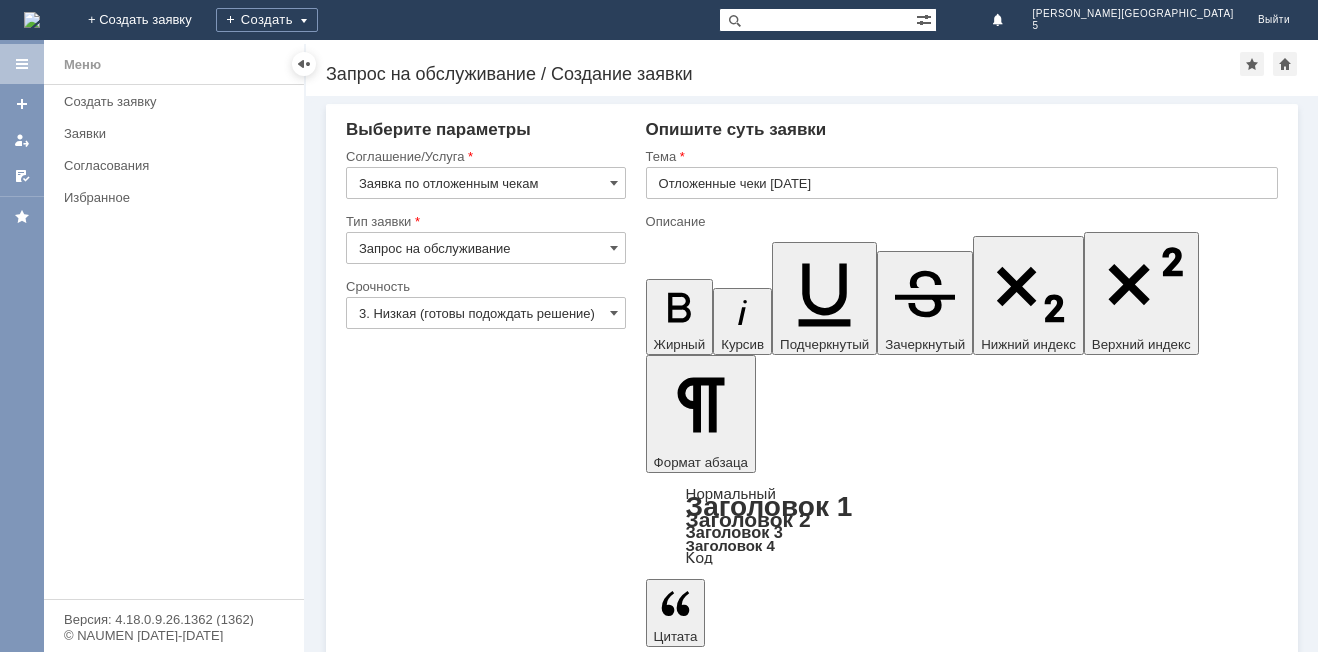 type 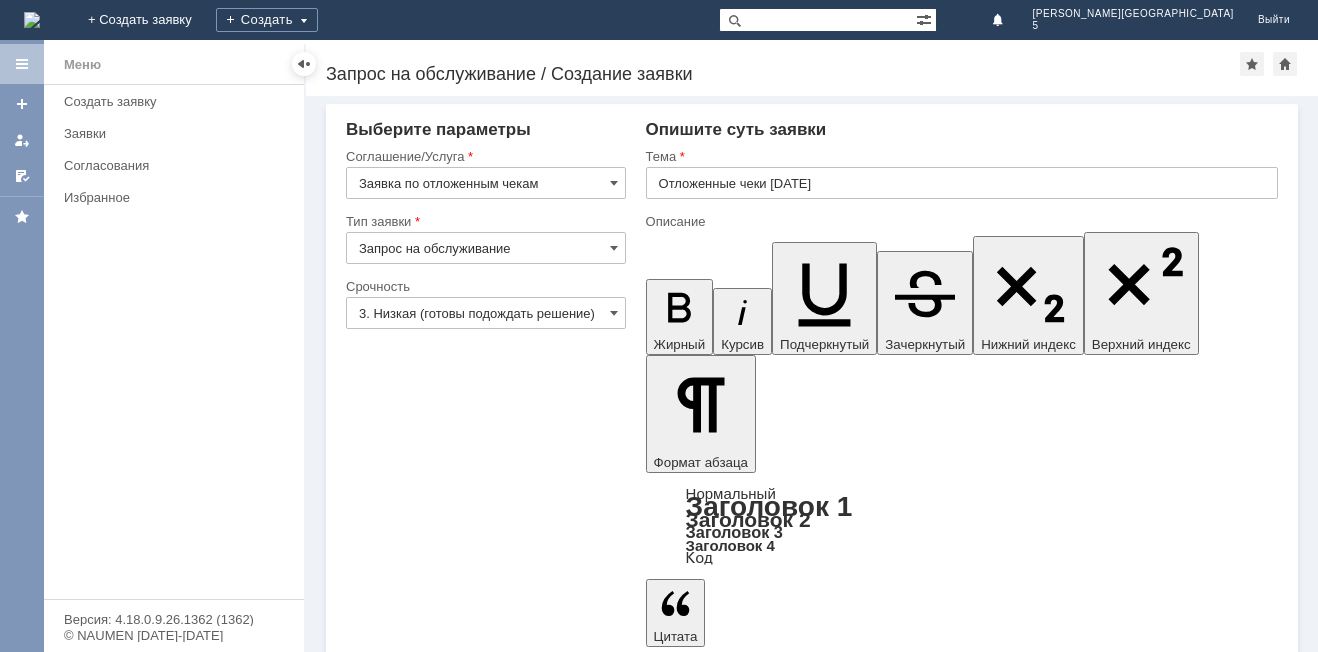 click on "Добавить файл" at bounding box center [722, 4925] 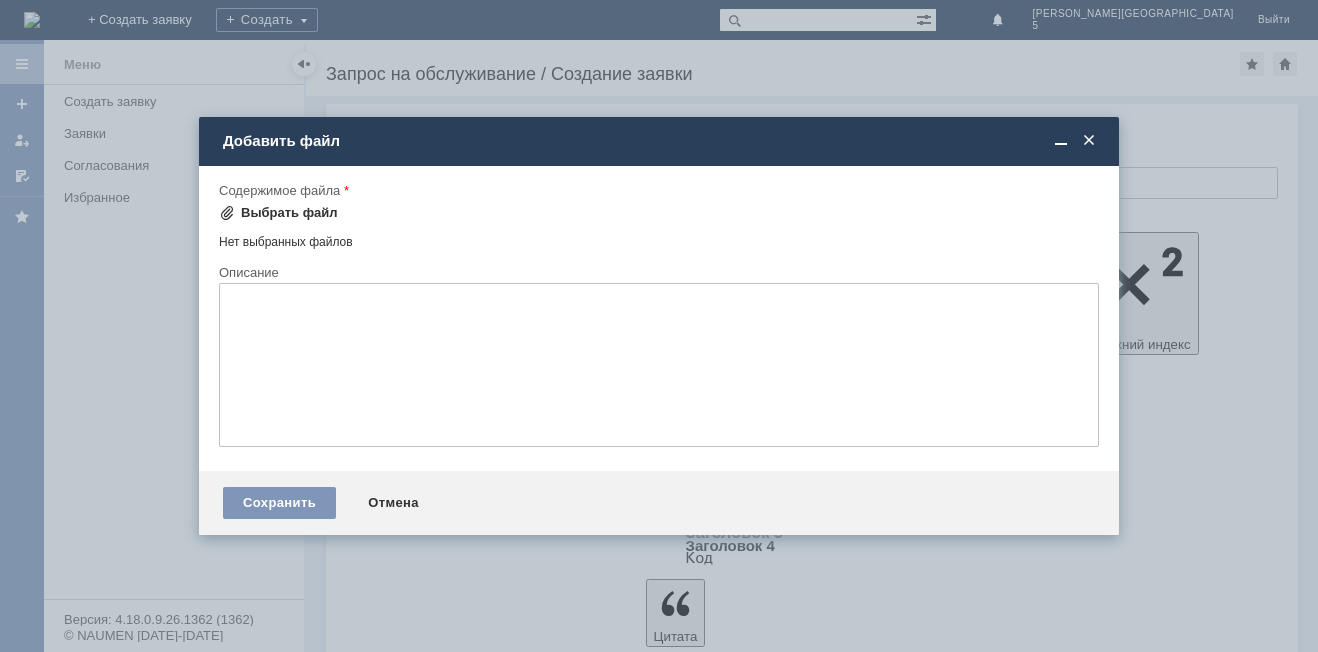click at bounding box center (227, 213) 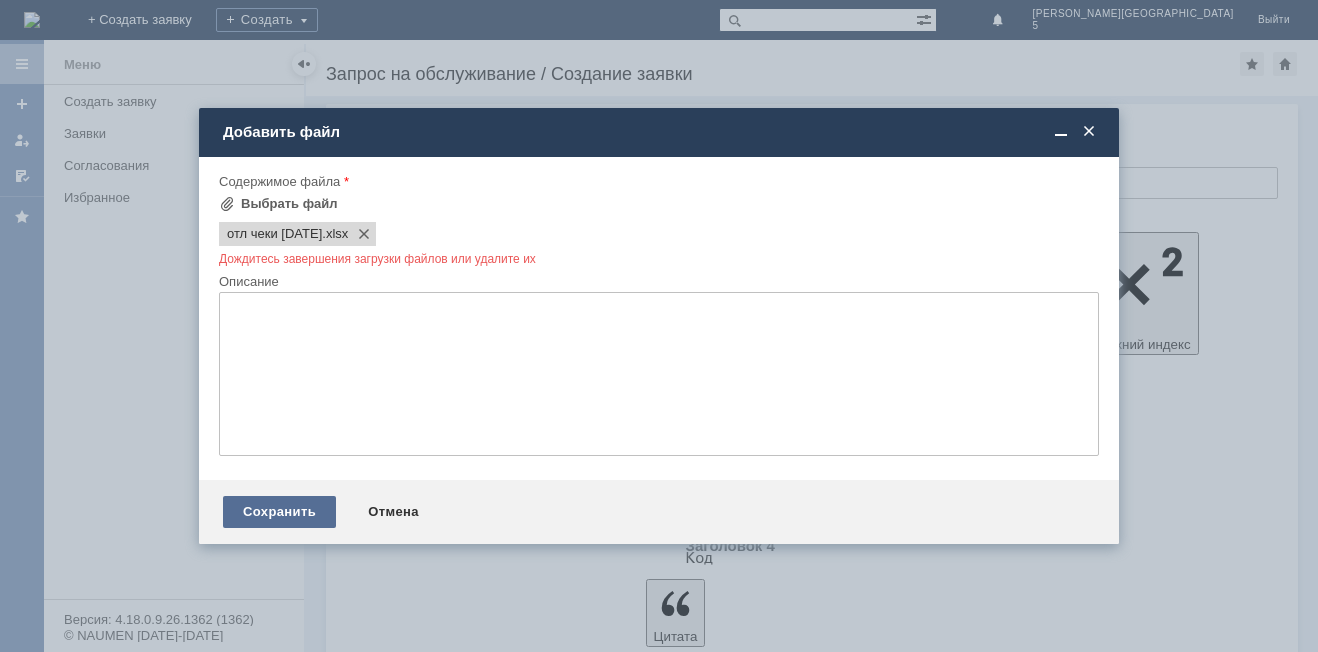 scroll, scrollTop: 0, scrollLeft: 0, axis: both 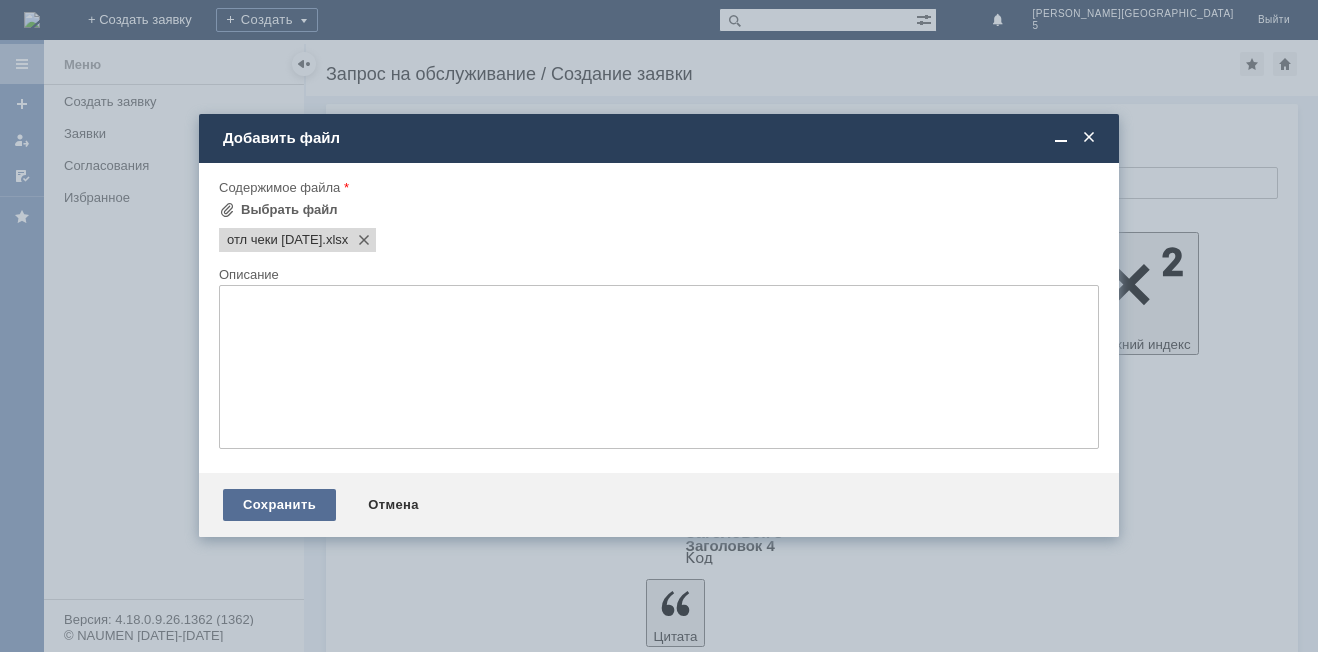 click on "Сохранить" at bounding box center (279, 505) 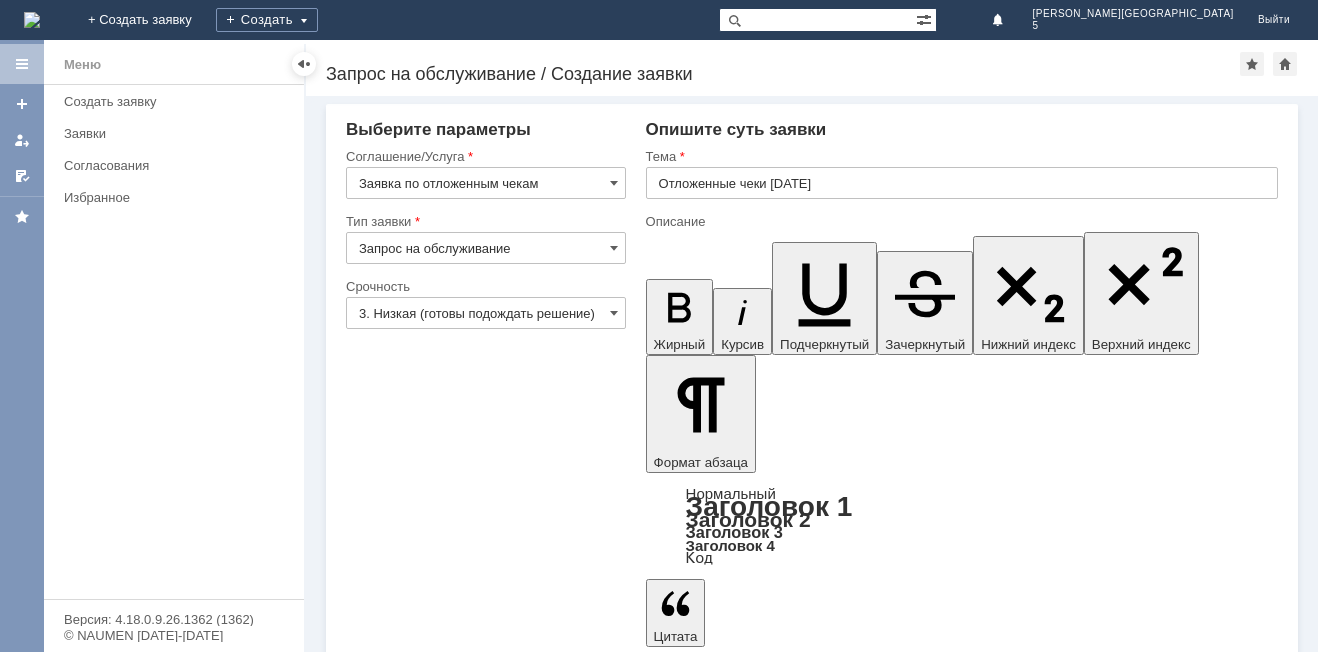 click on "Сохранить" at bounding box center [406, 5055] 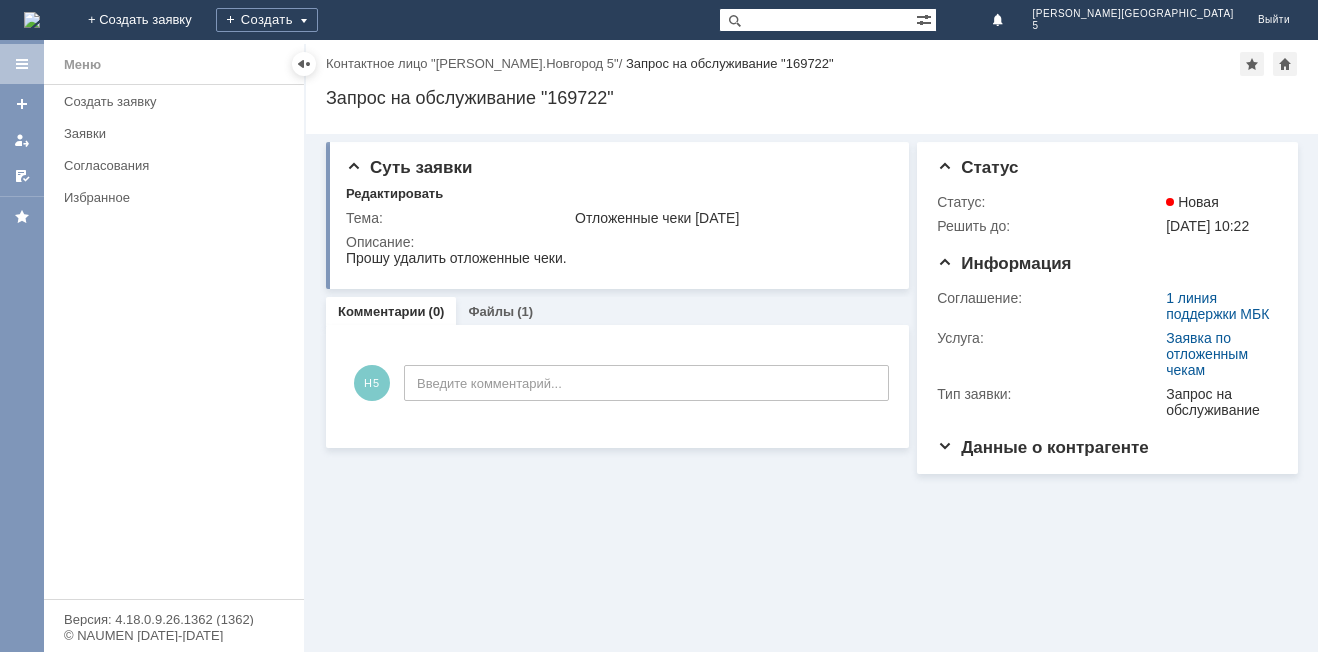 scroll, scrollTop: 0, scrollLeft: 0, axis: both 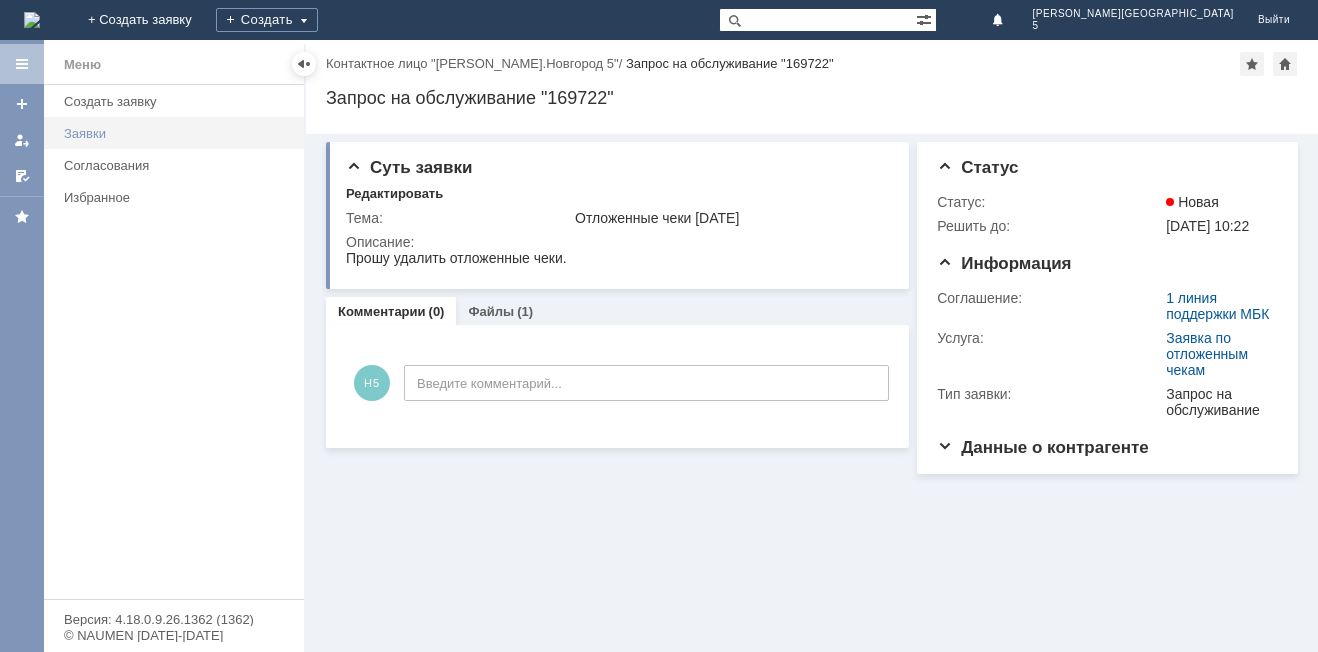 click on "Заявки" at bounding box center (178, 133) 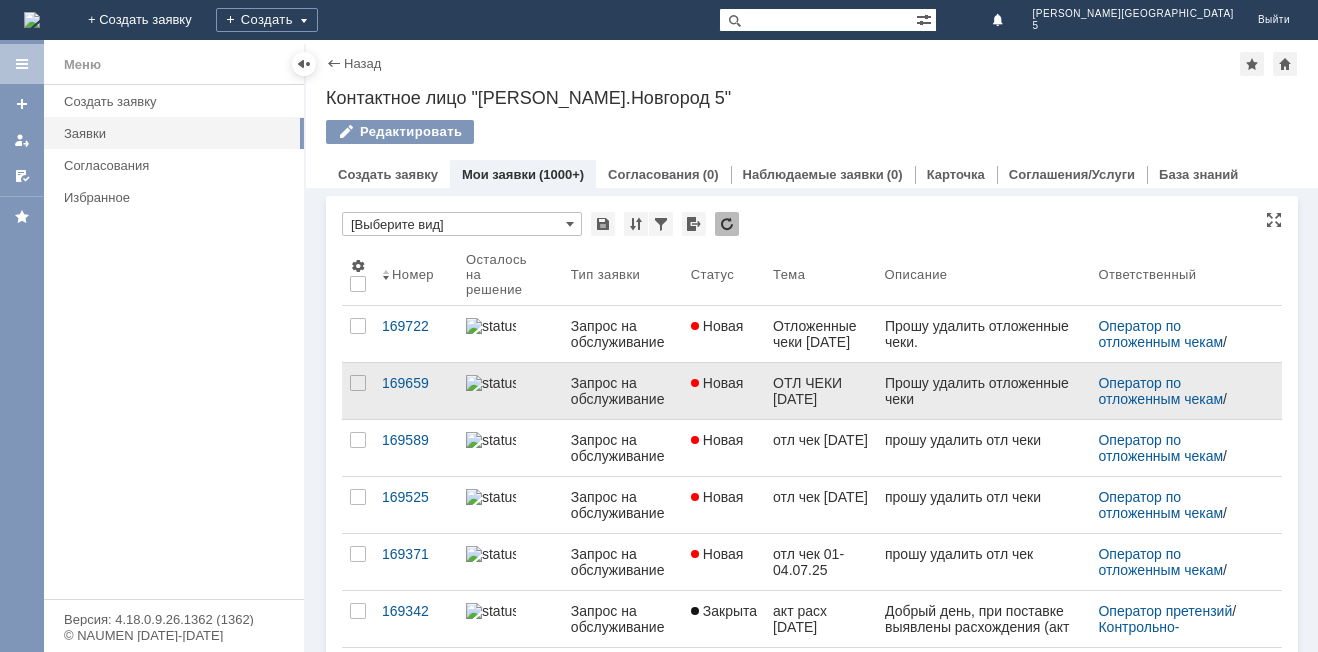 scroll, scrollTop: 0, scrollLeft: 0, axis: both 